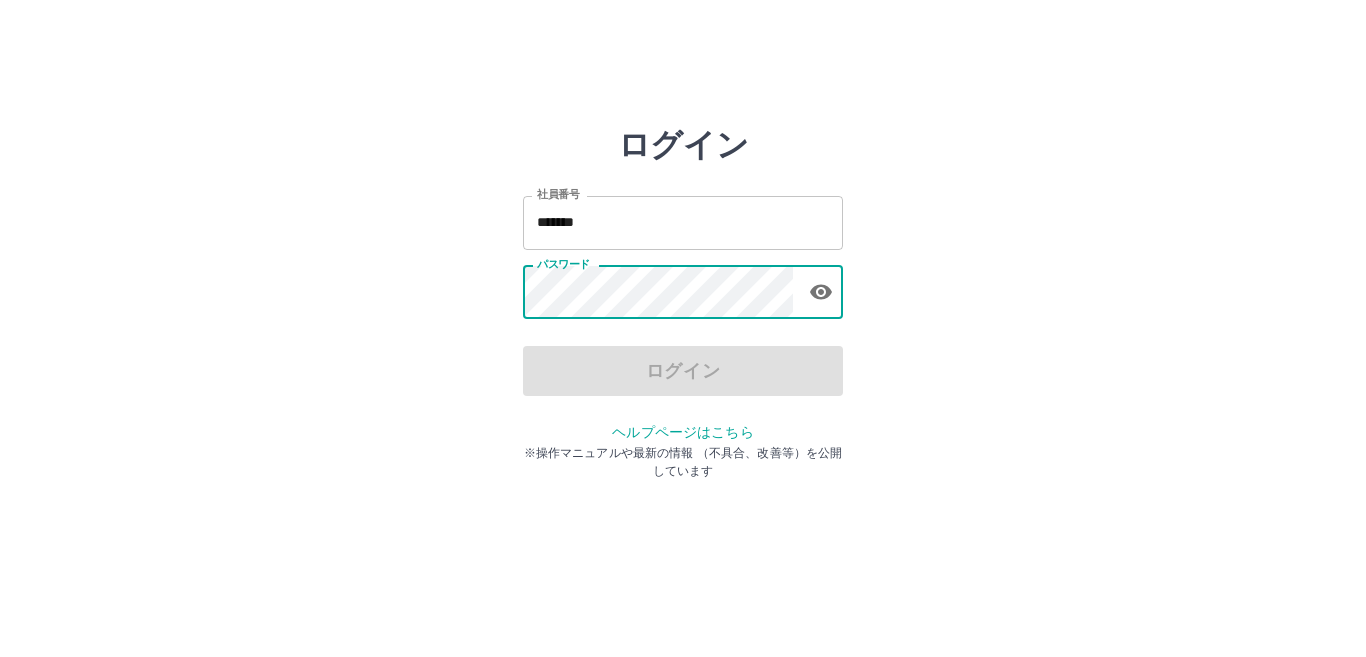 scroll, scrollTop: 0, scrollLeft: 0, axis: both 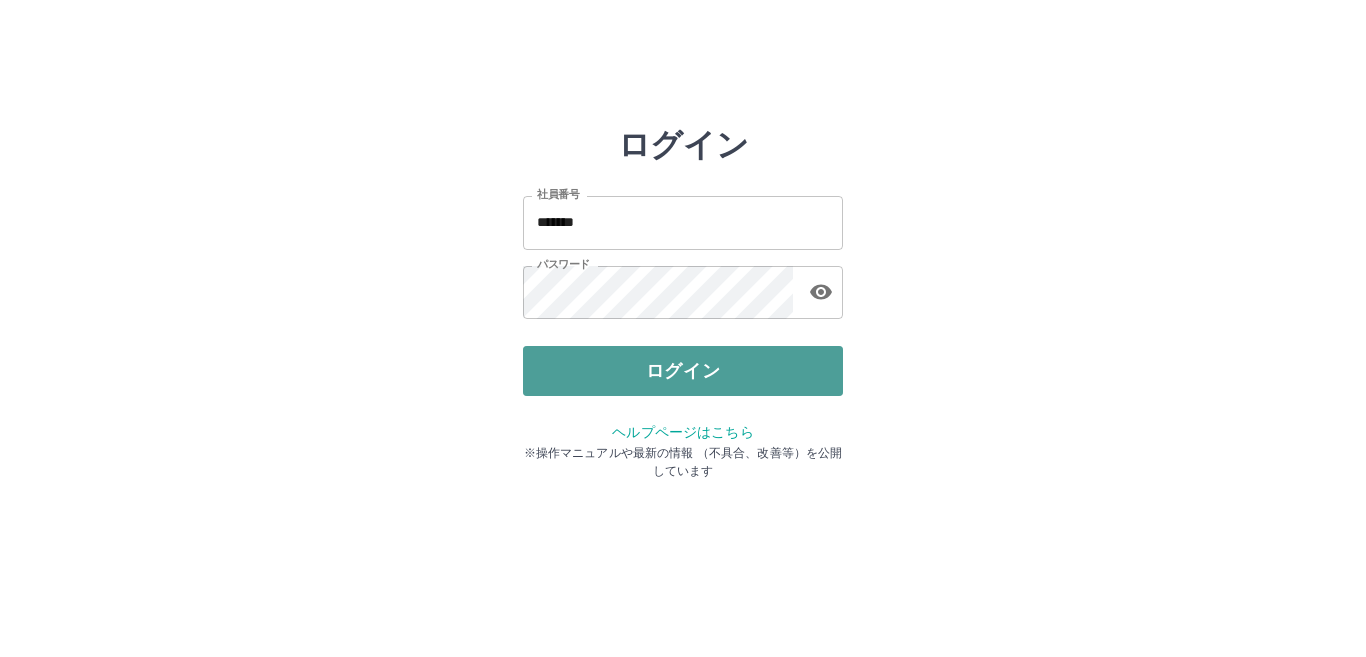 click on "ログイン" at bounding box center (683, 371) 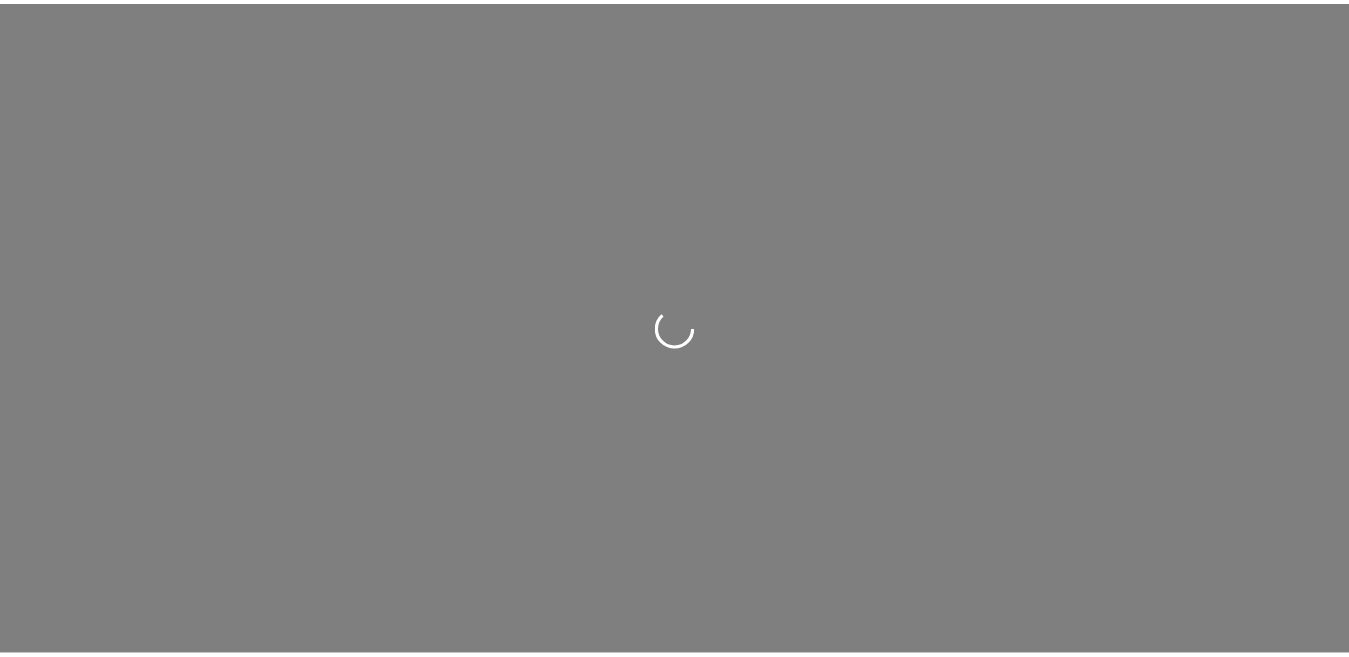 scroll, scrollTop: 0, scrollLeft: 0, axis: both 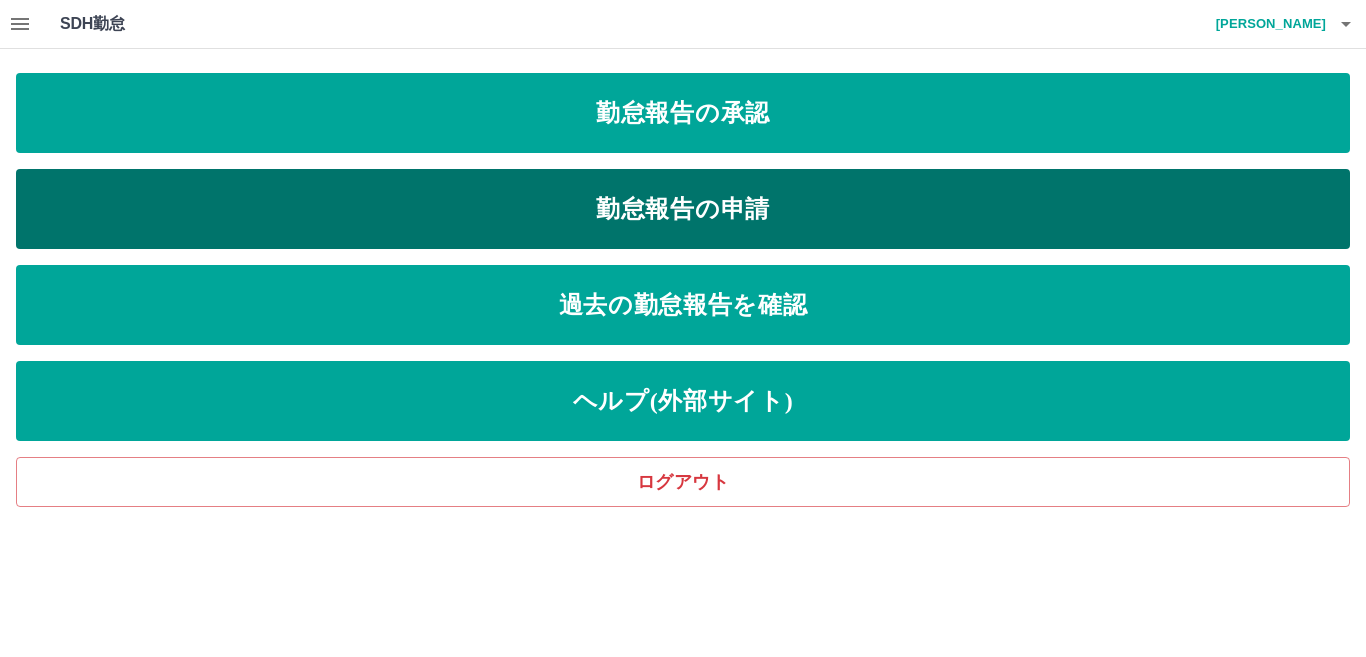 click on "勤怠報告の申請" at bounding box center [683, 209] 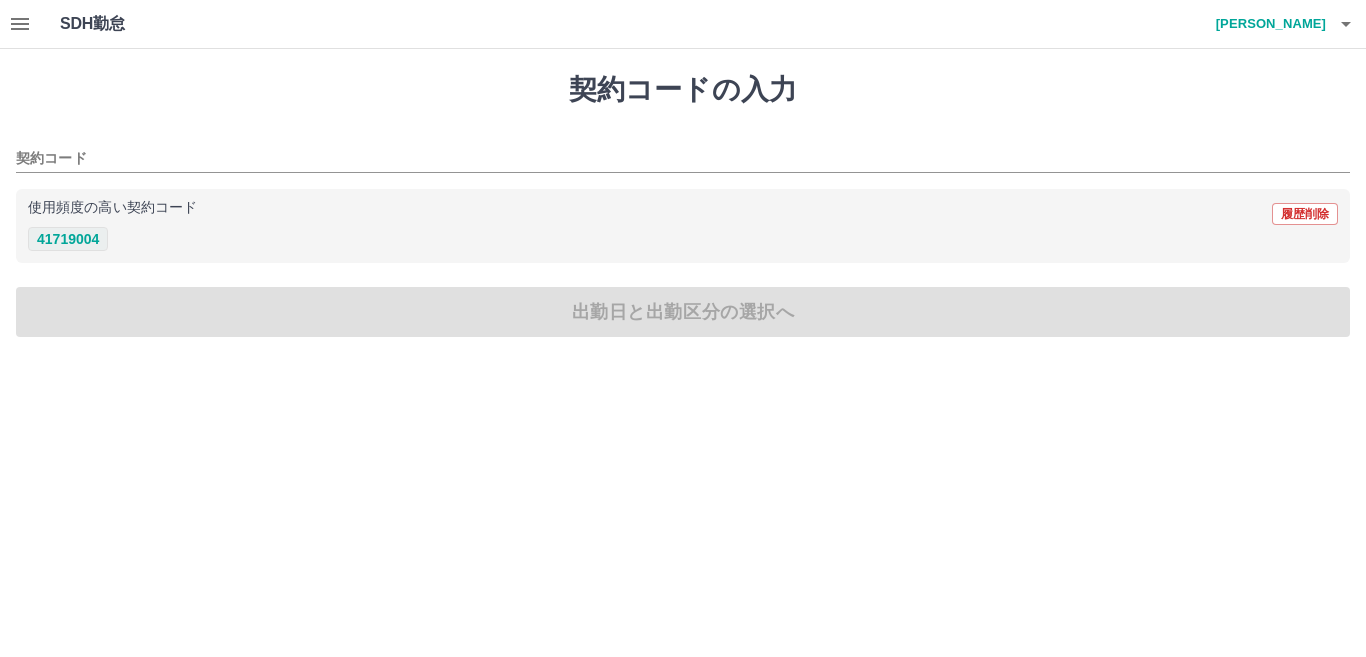 click on "41719004" at bounding box center [68, 239] 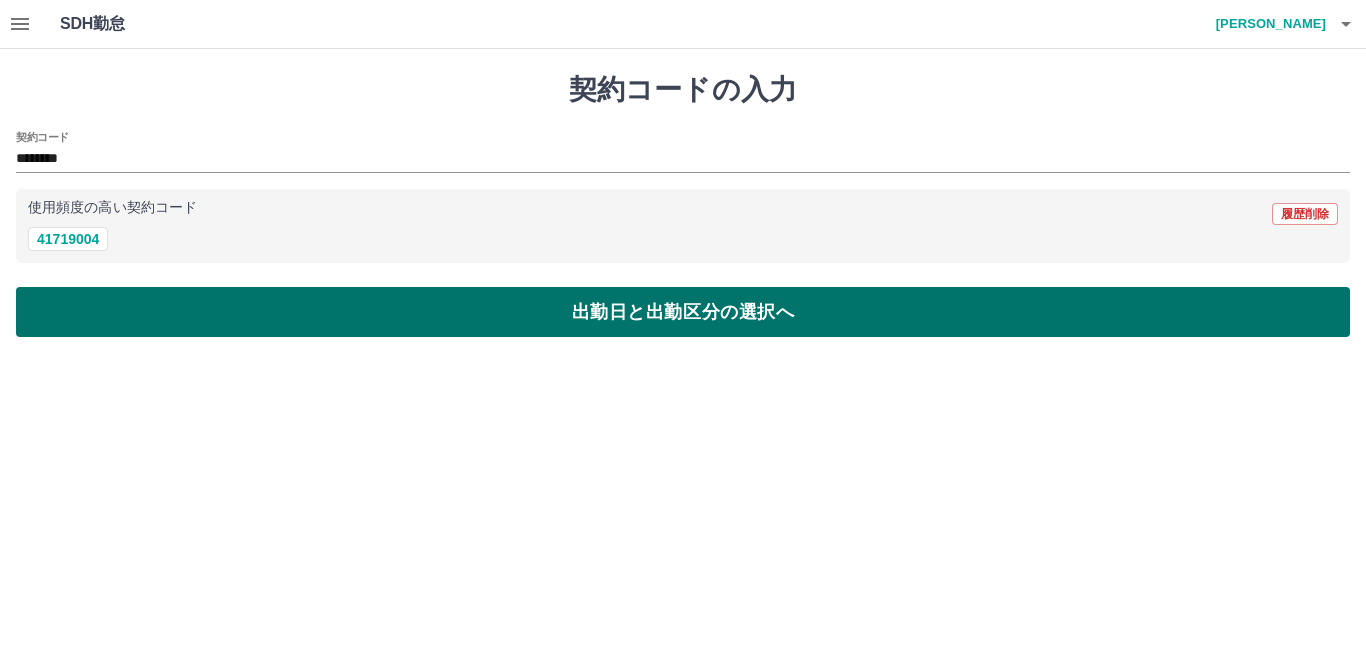click on "出勤日と出勤区分の選択へ" at bounding box center [683, 312] 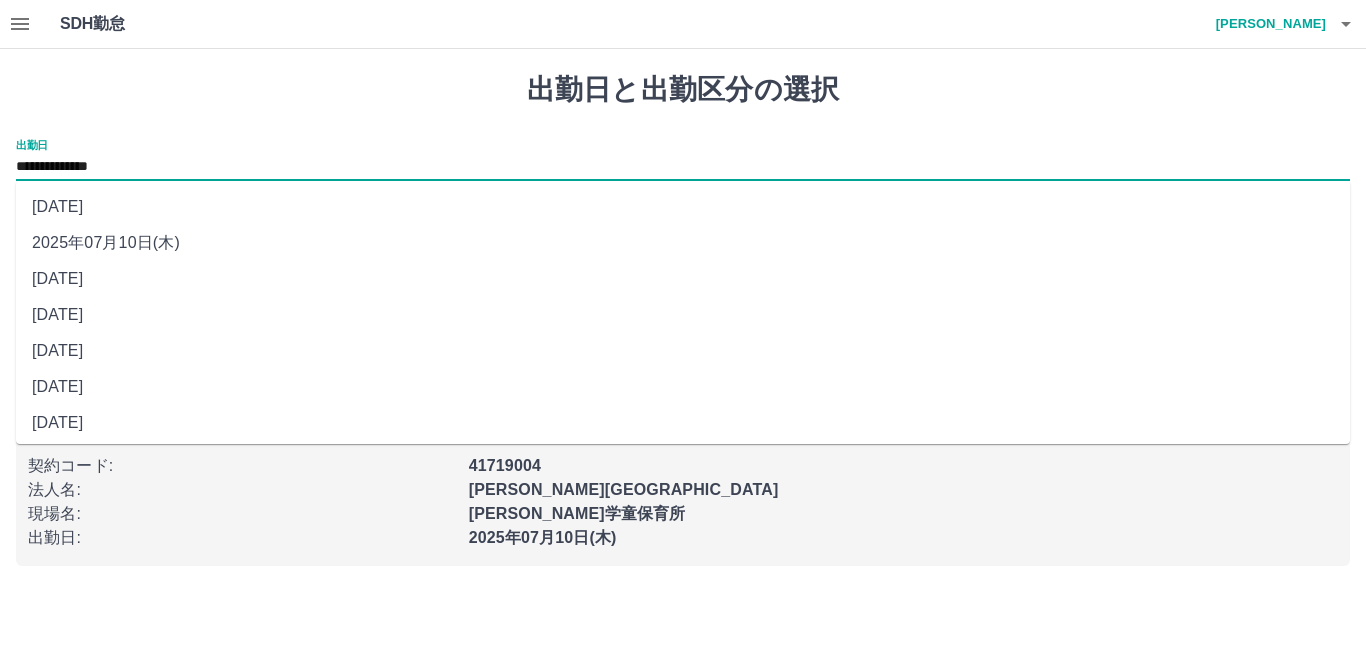 click on "**********" at bounding box center [683, 167] 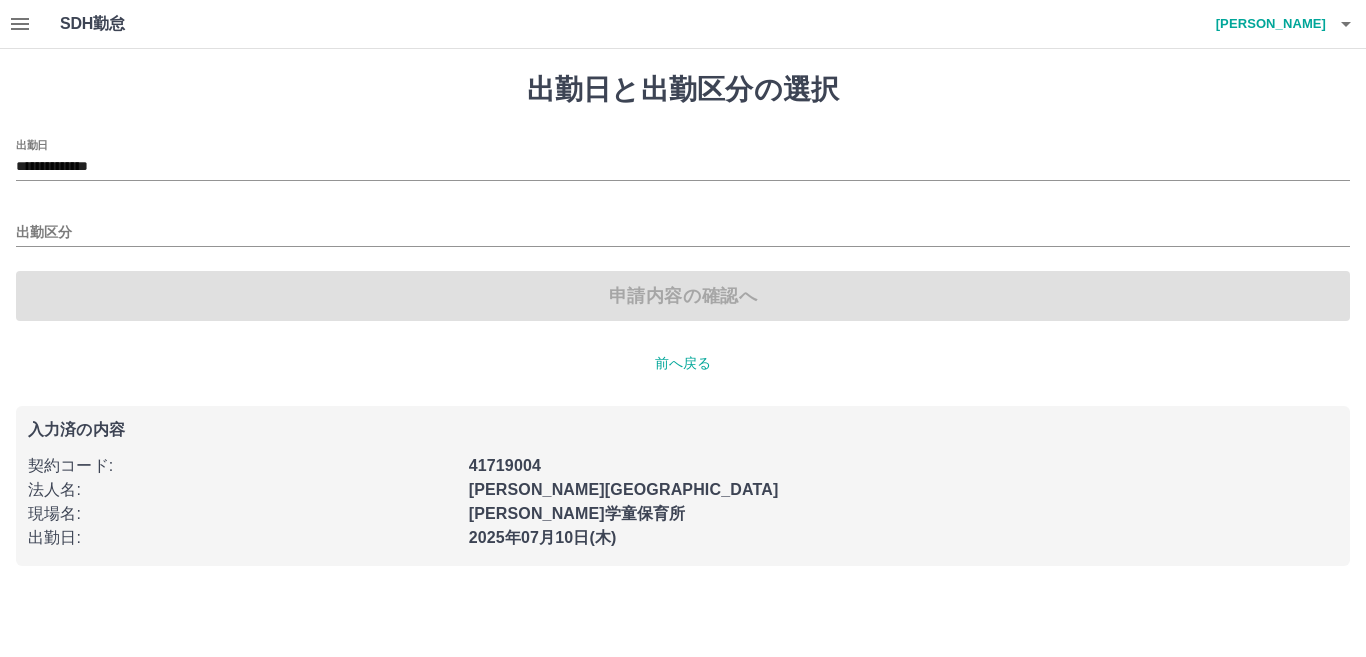 click on "**********" at bounding box center (683, 319) 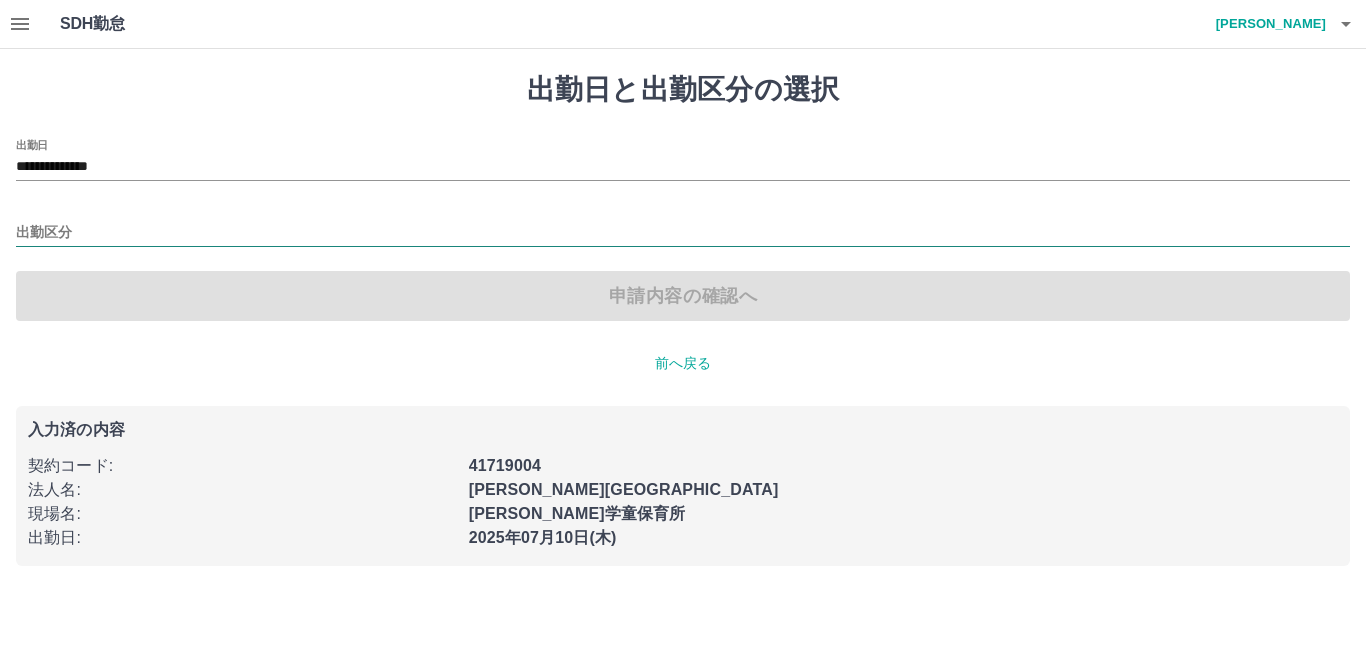 click on "出勤区分" at bounding box center [683, 233] 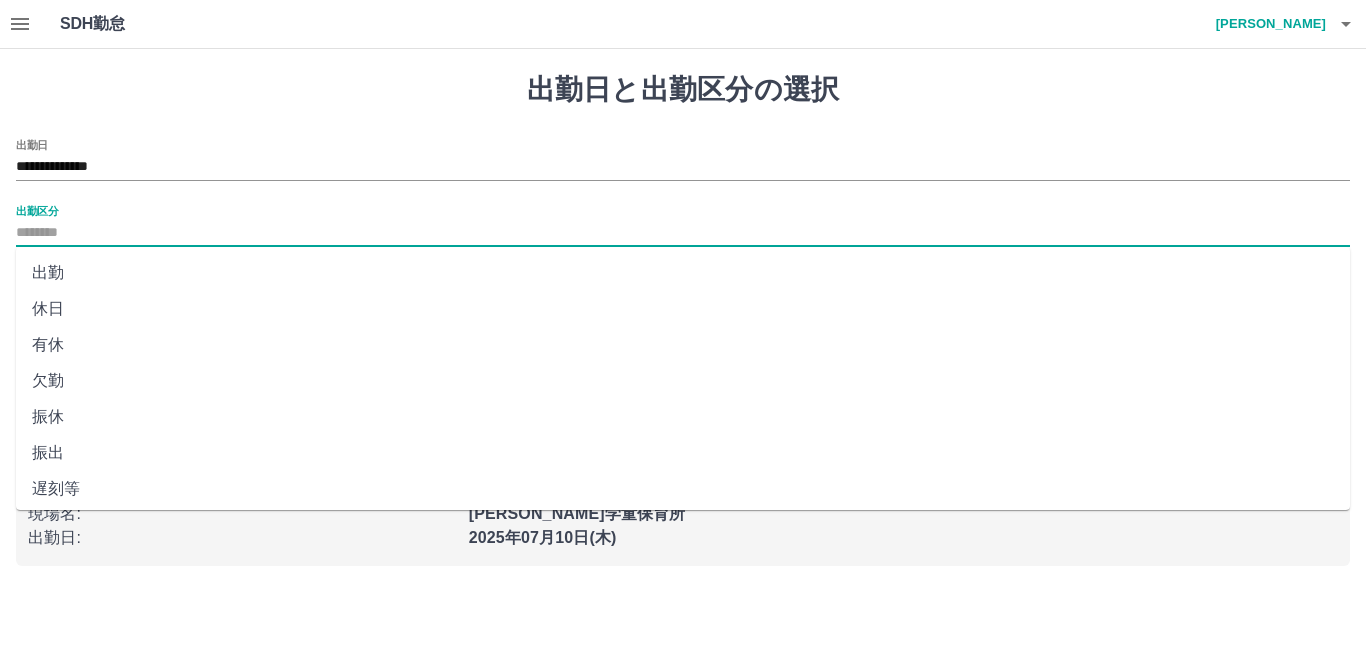 click on "出勤" at bounding box center (683, 273) 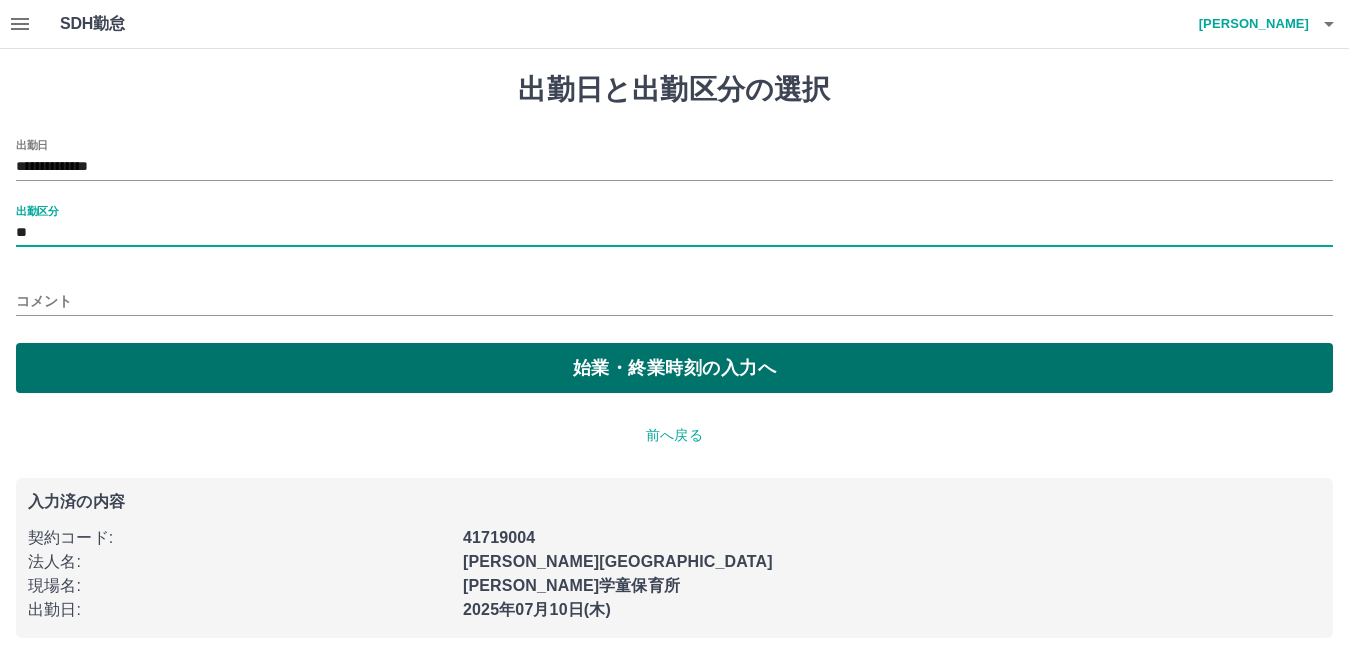 click on "始業・終業時刻の入力へ" at bounding box center (674, 368) 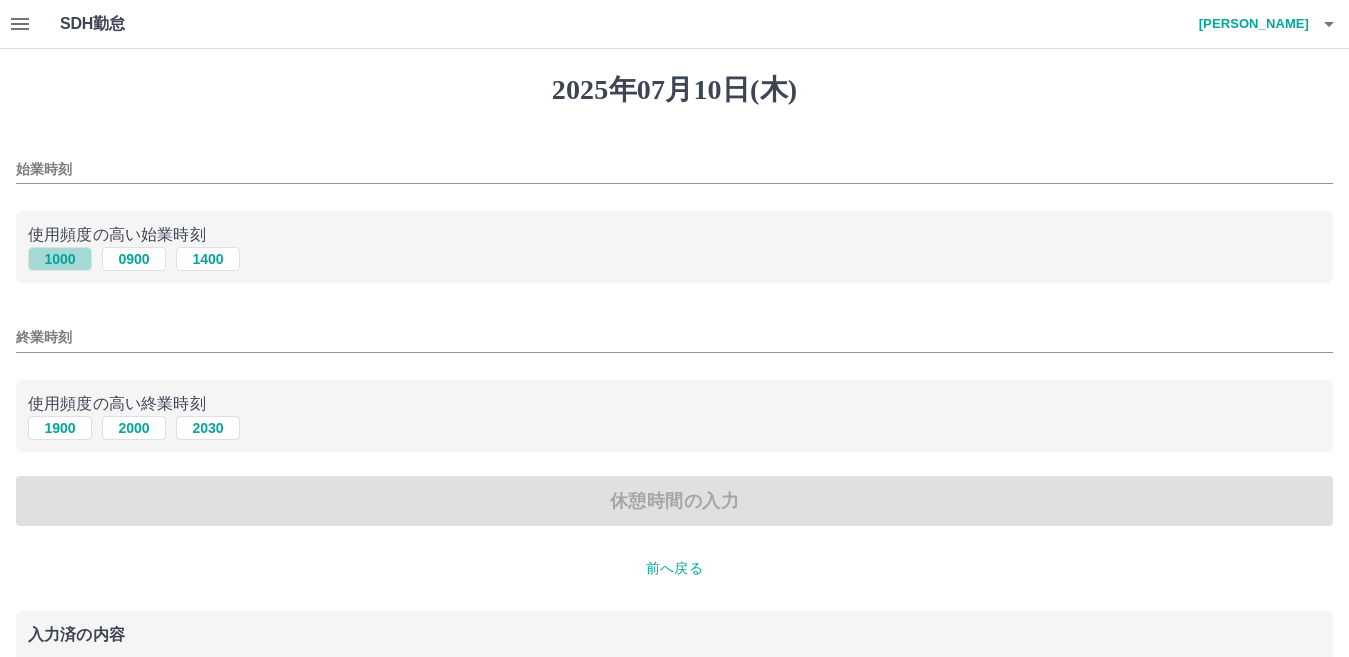 click on "1000" at bounding box center [60, 259] 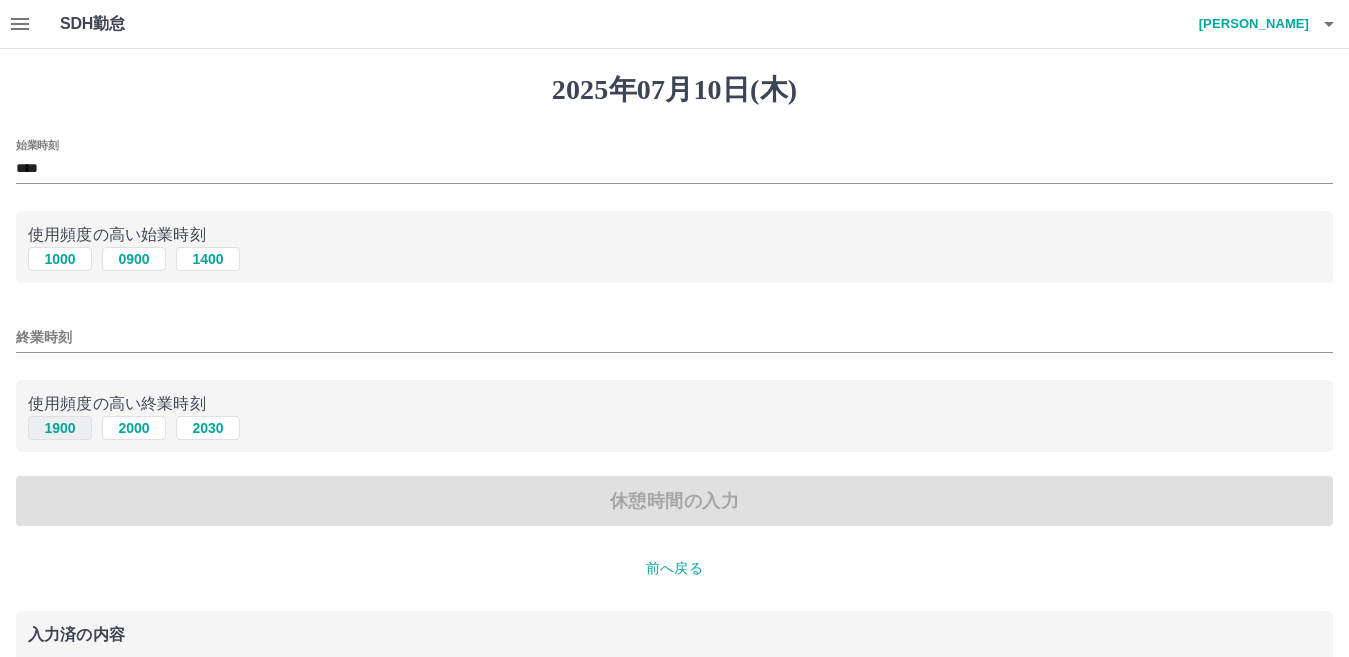 click on "1900" at bounding box center [60, 428] 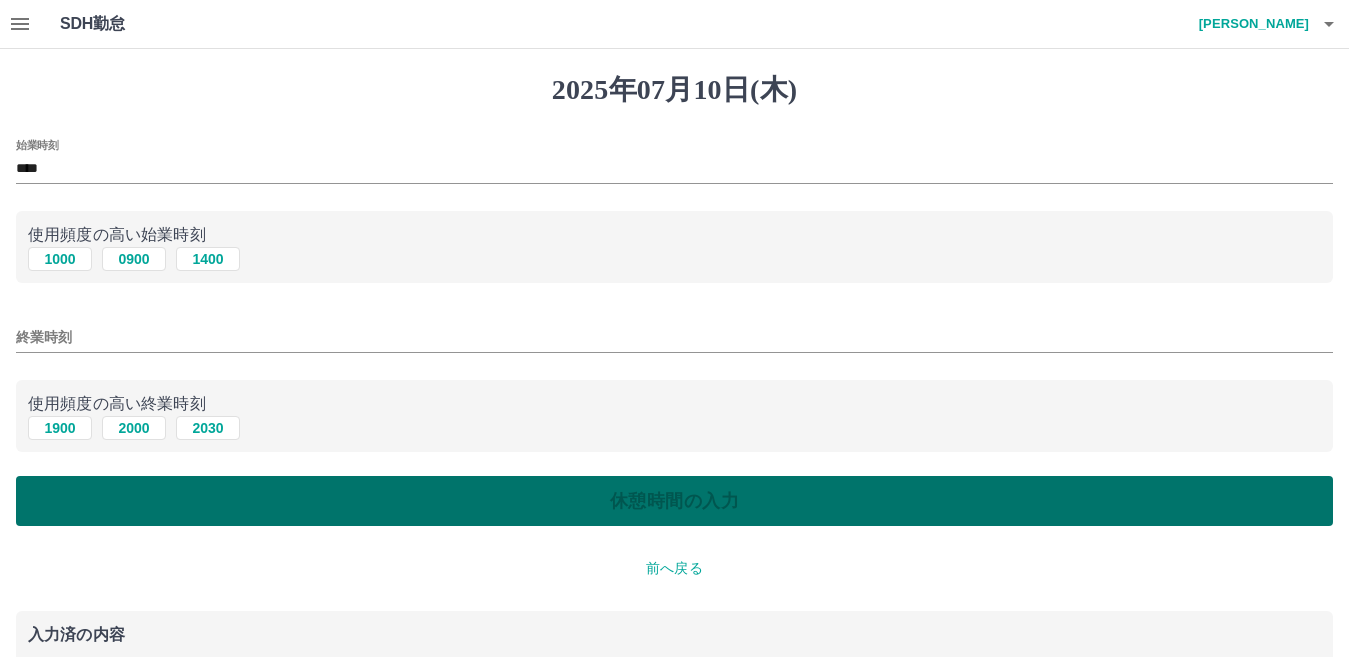type on "****" 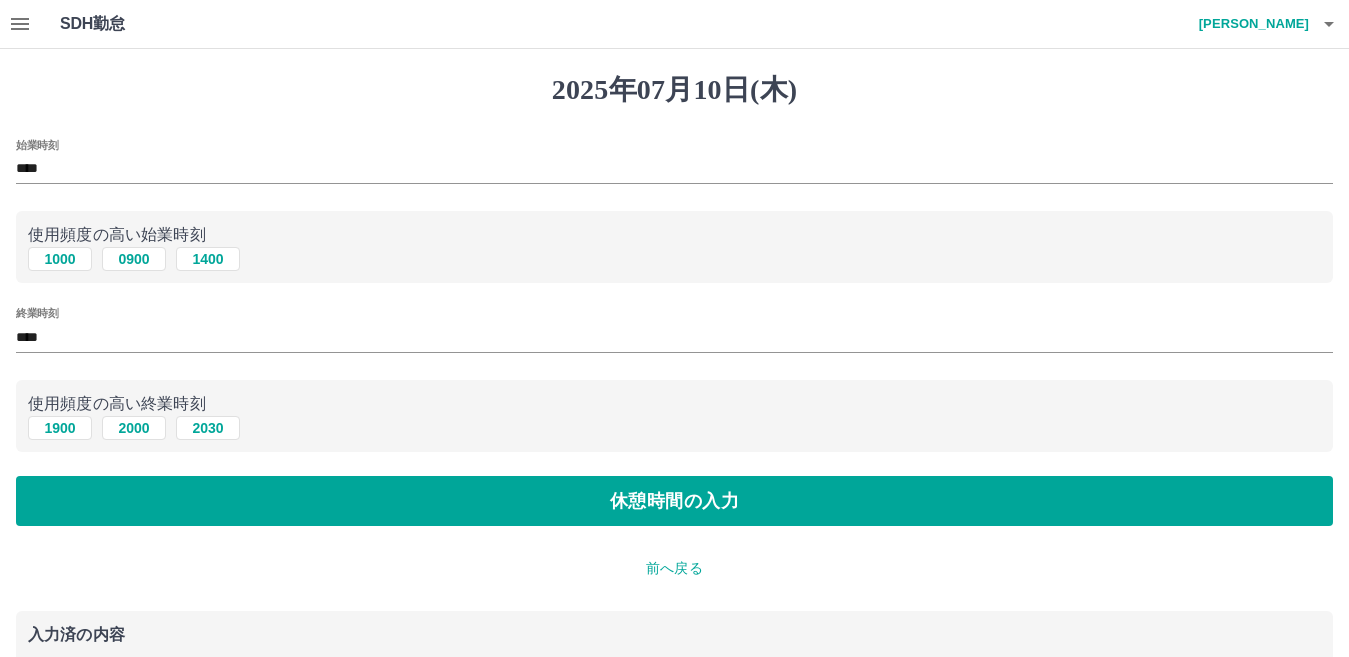 drag, startPoint x: 213, startPoint y: 473, endPoint x: 263, endPoint y: 470, distance: 50.08992 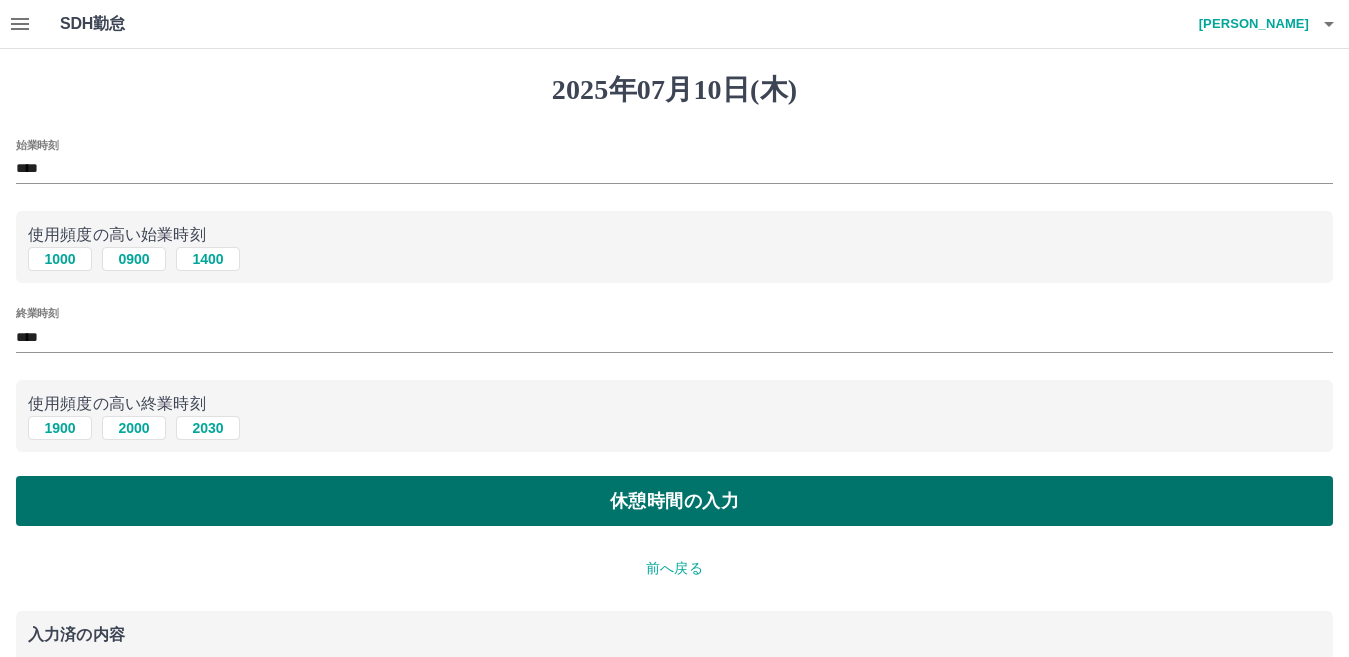 click on "休憩時間の入力" at bounding box center [674, 501] 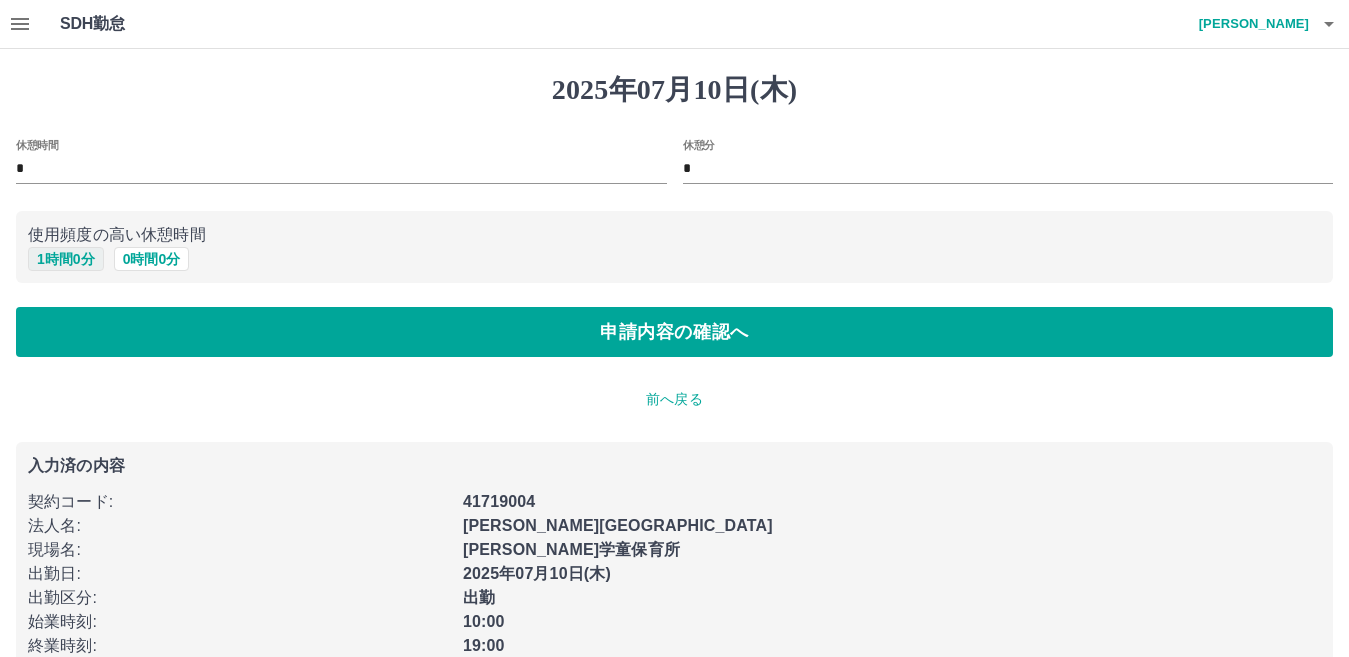 click on "1 時間 0 分" at bounding box center [66, 259] 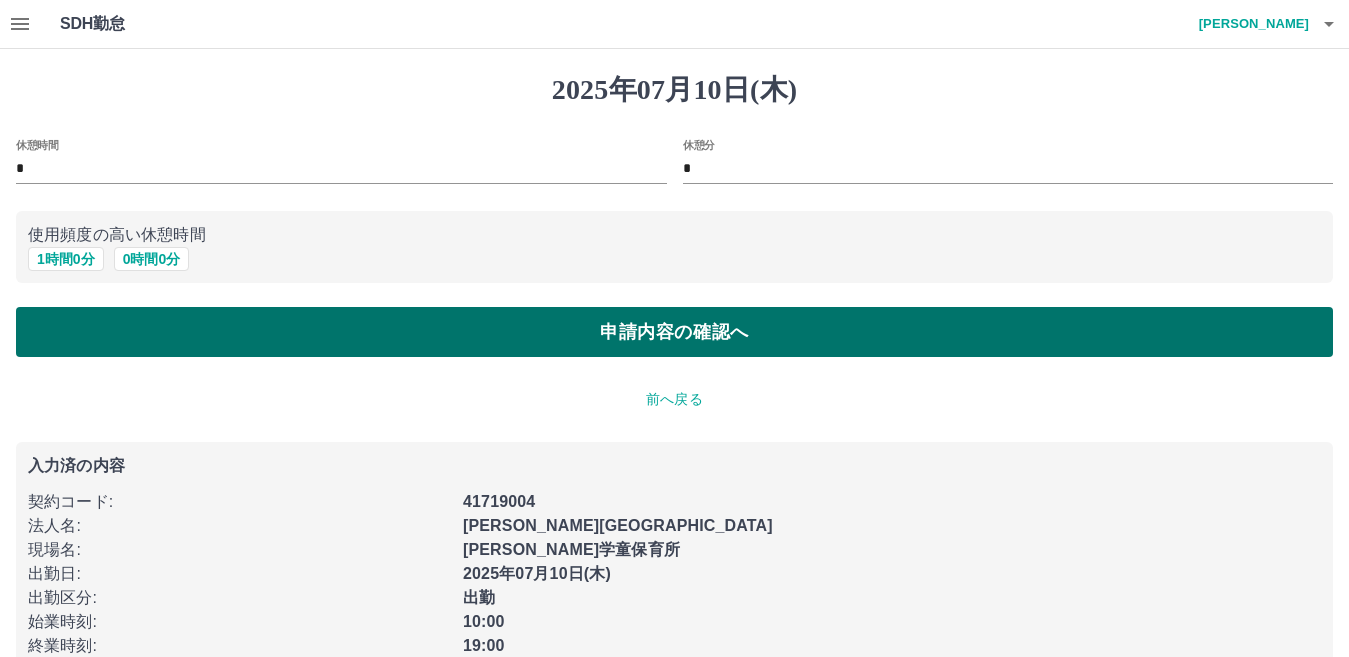 click on "申請内容の確認へ" at bounding box center (674, 332) 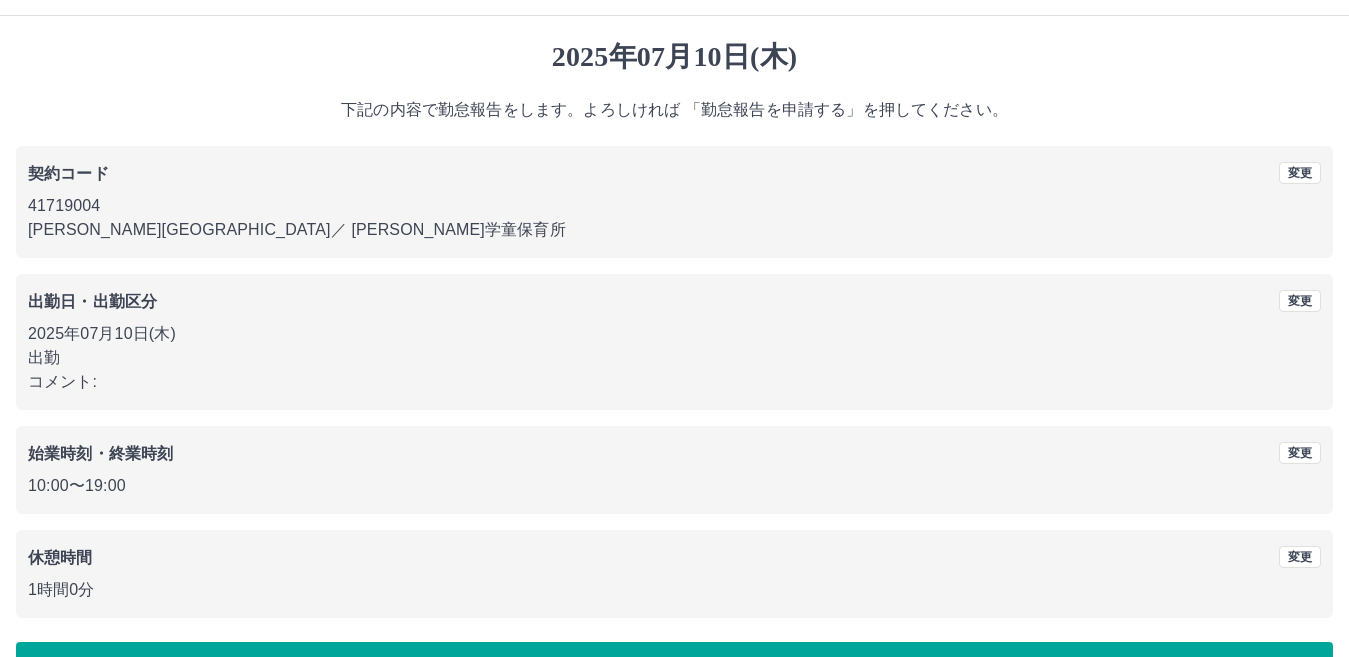 scroll, scrollTop: 92, scrollLeft: 0, axis: vertical 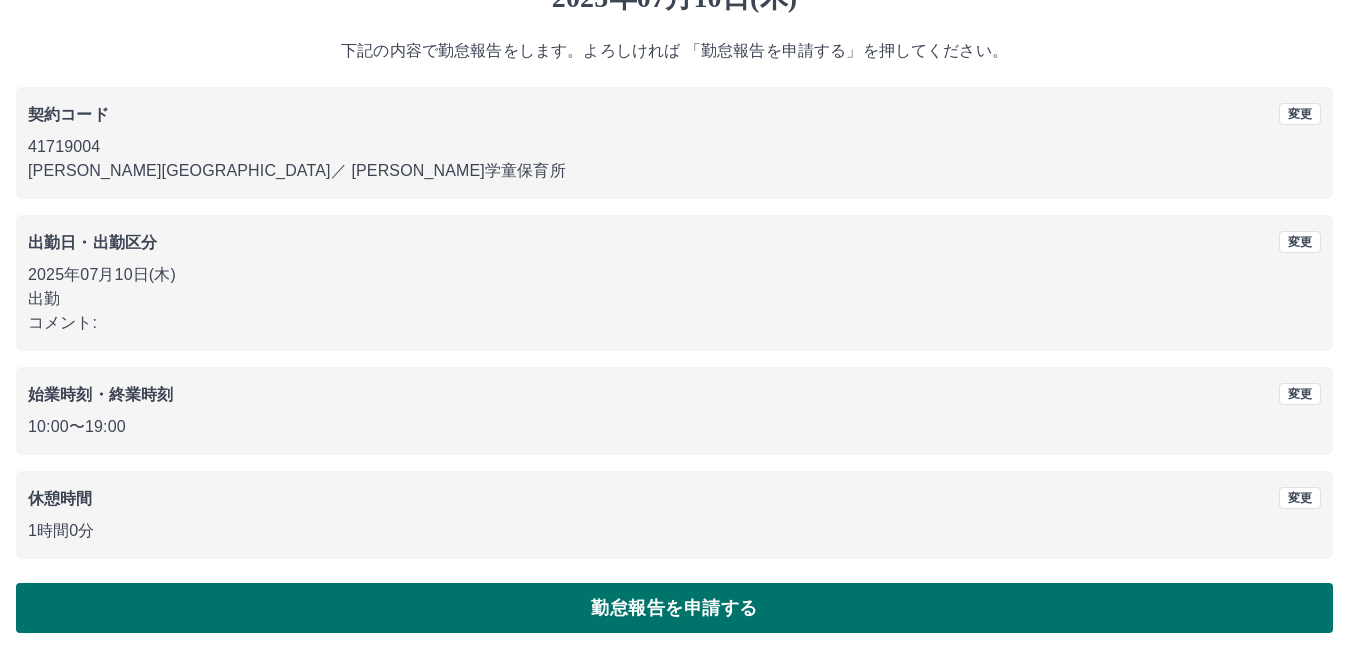 click on "勤怠報告を申請する" at bounding box center [674, 608] 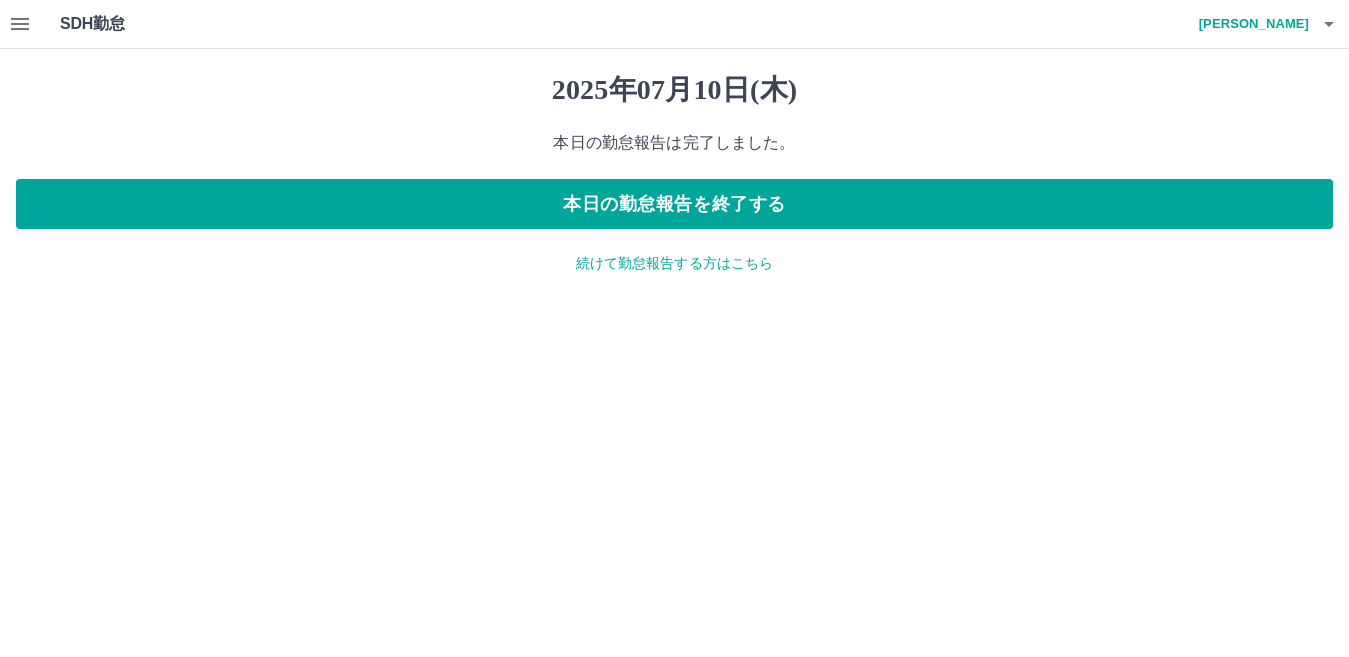 scroll, scrollTop: 0, scrollLeft: 0, axis: both 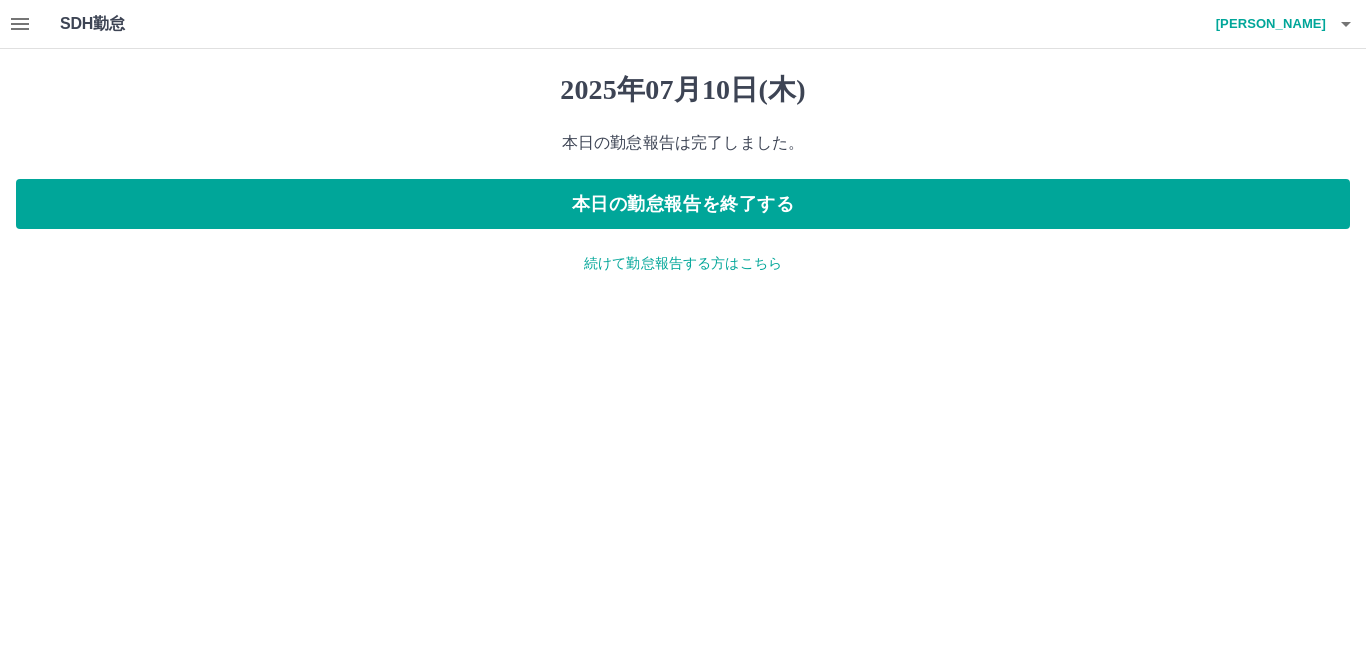 click at bounding box center (20, 24) 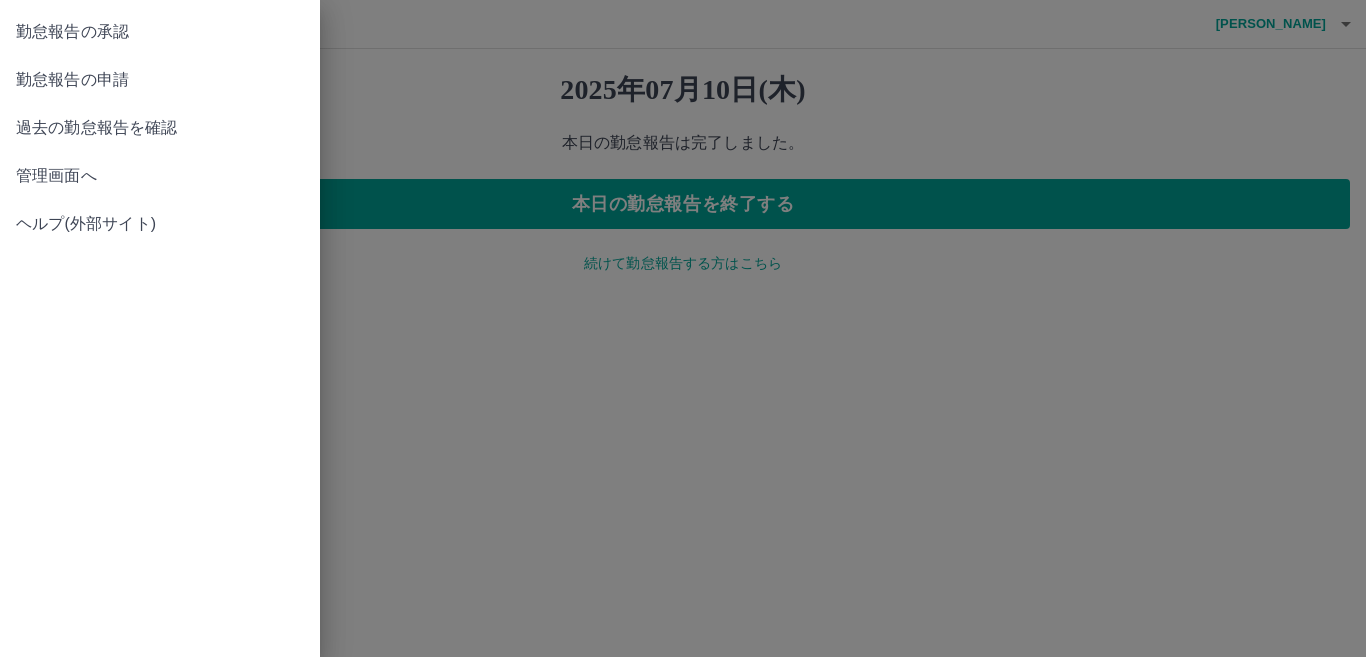 click on "勤怠報告の承認" at bounding box center (160, 32) 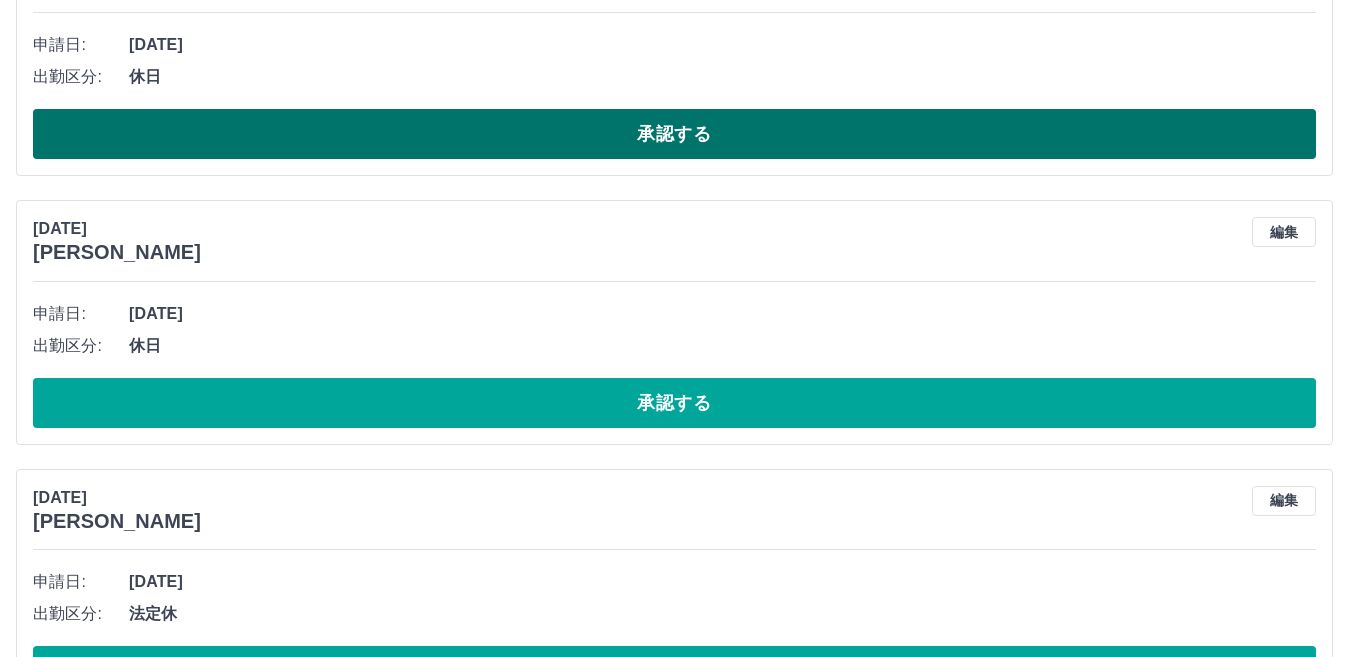 scroll, scrollTop: 2611, scrollLeft: 0, axis: vertical 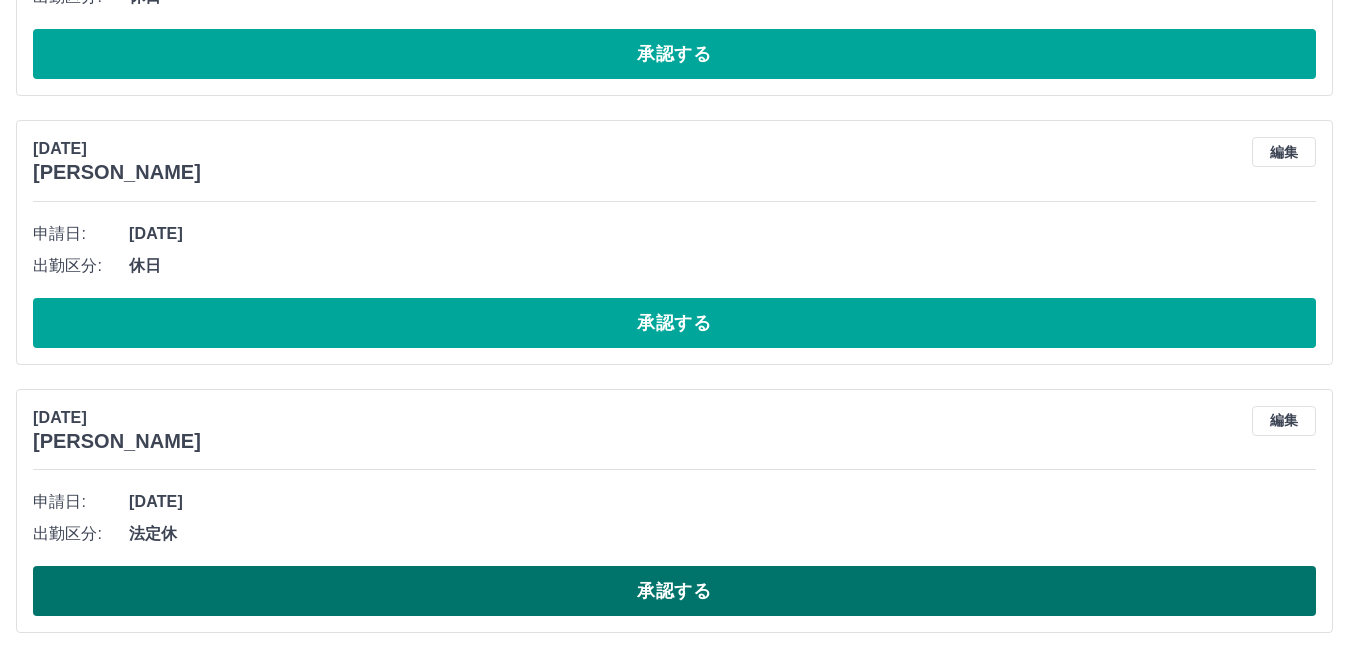 click on "承認する" at bounding box center [674, 591] 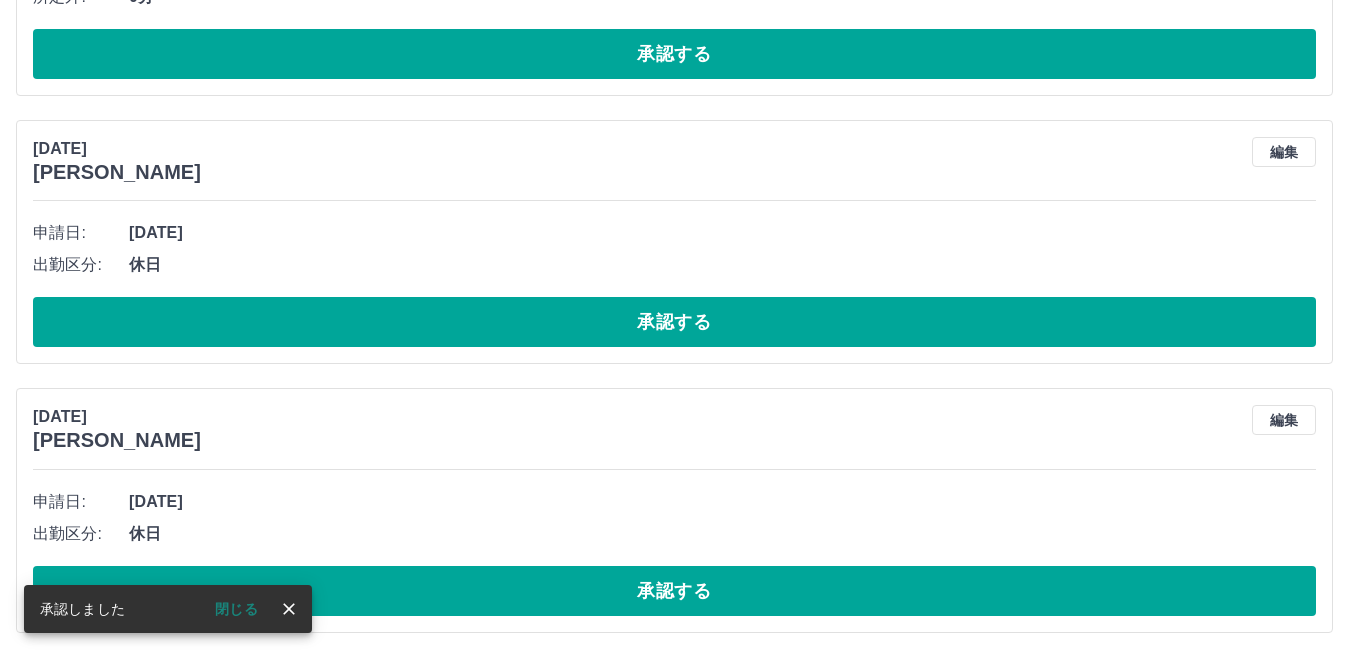 scroll, scrollTop: 2343, scrollLeft: 0, axis: vertical 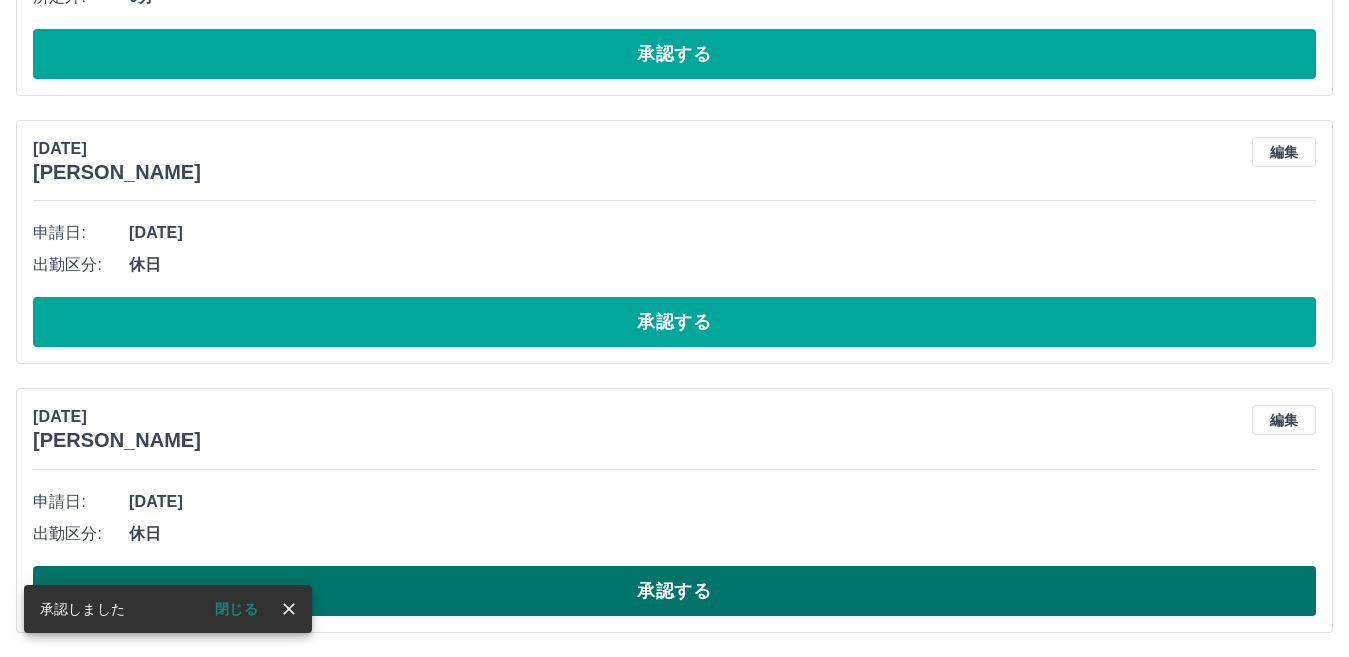click on "承認する" at bounding box center (674, 591) 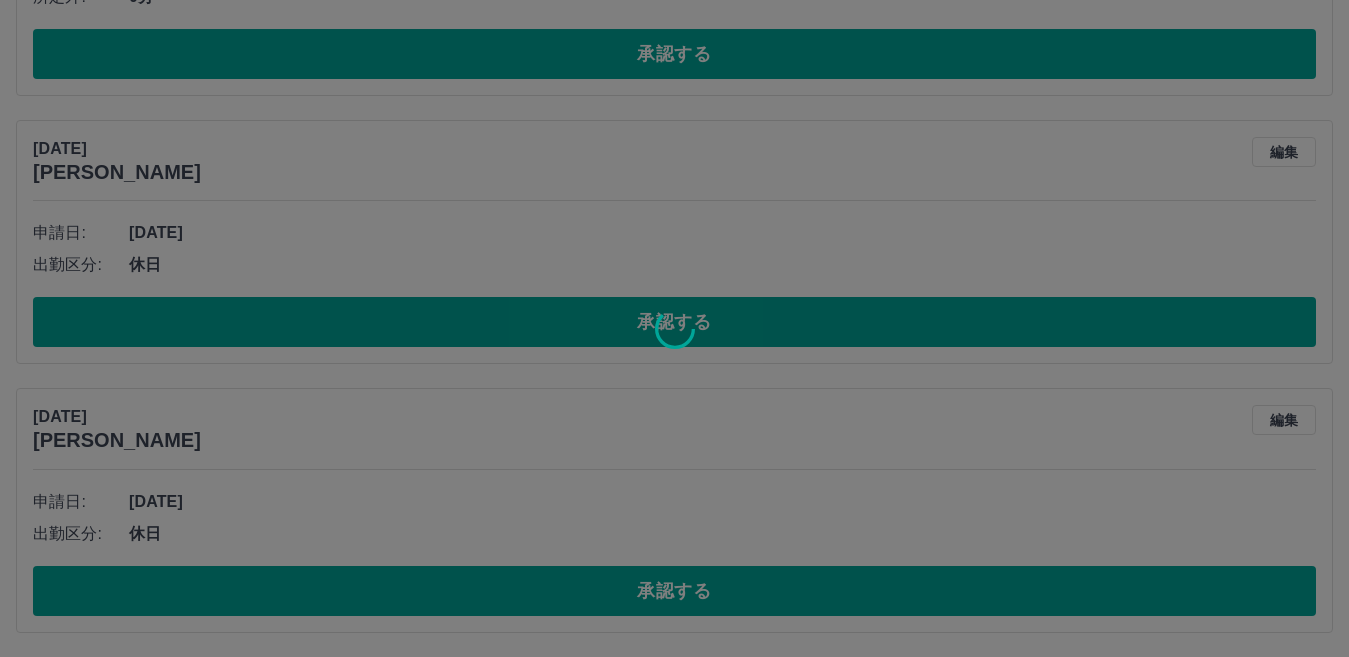 scroll, scrollTop: 2074, scrollLeft: 0, axis: vertical 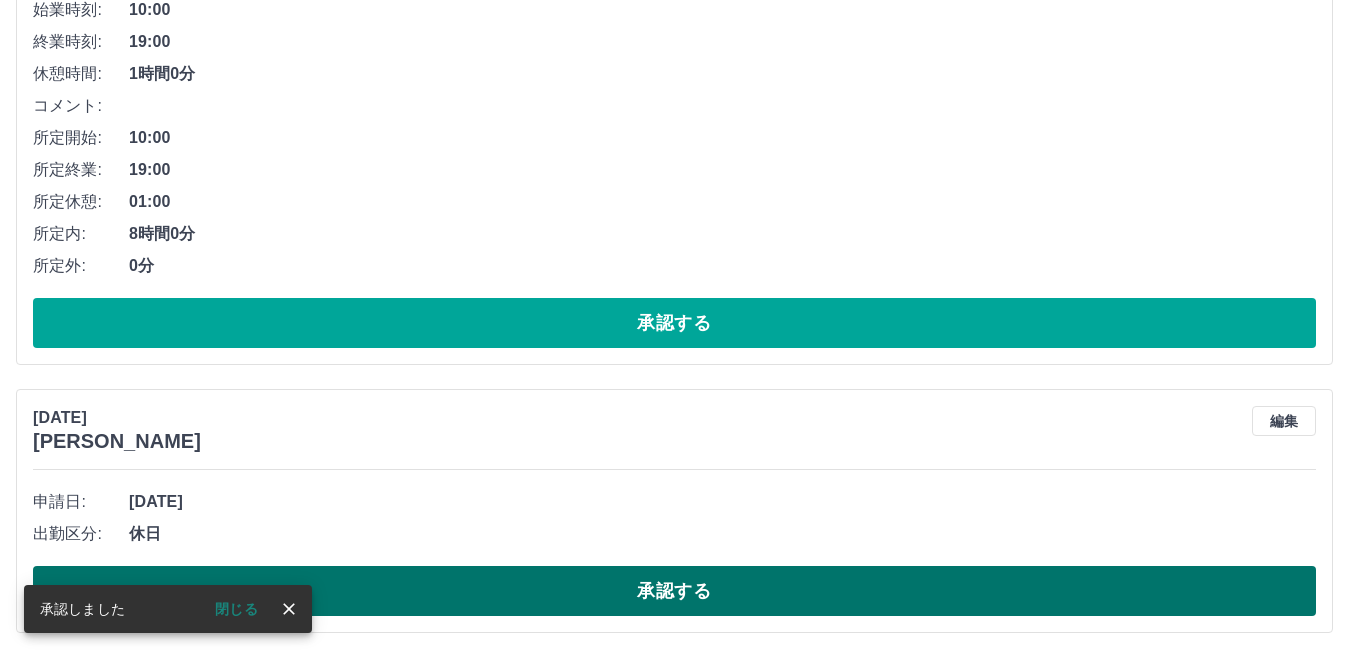 click on "承認する" at bounding box center (674, 591) 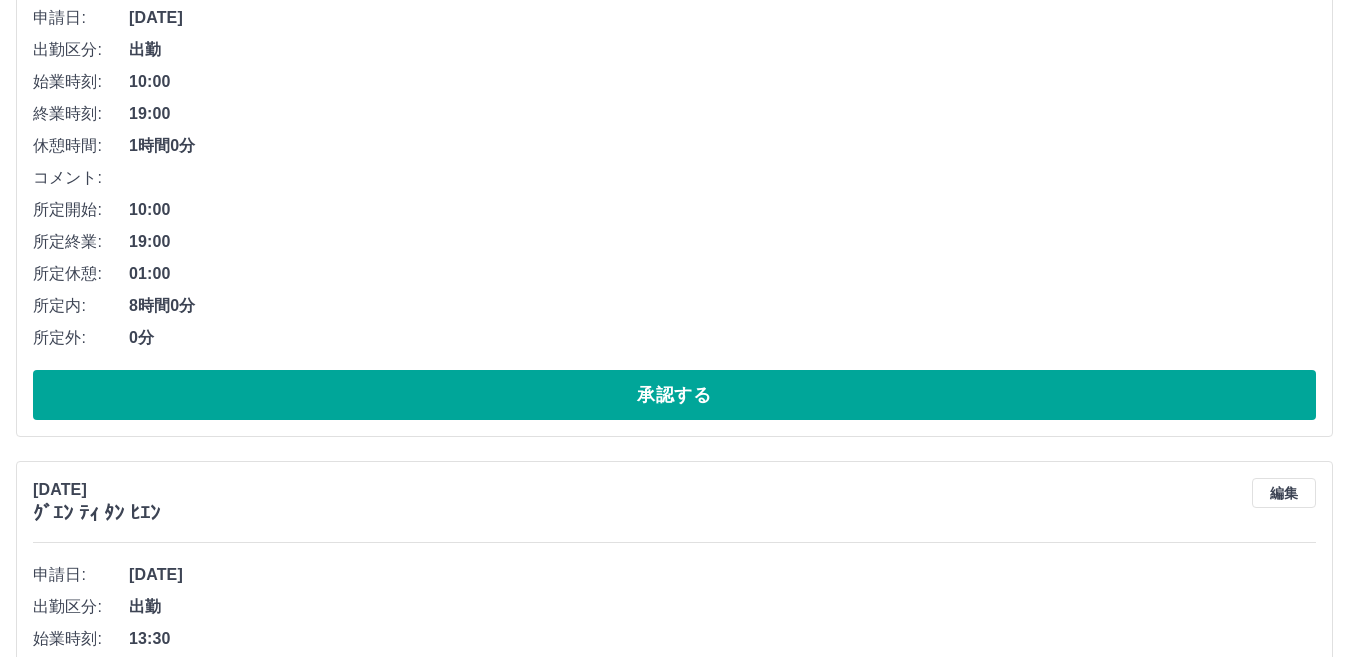 scroll, scrollTop: 706, scrollLeft: 0, axis: vertical 